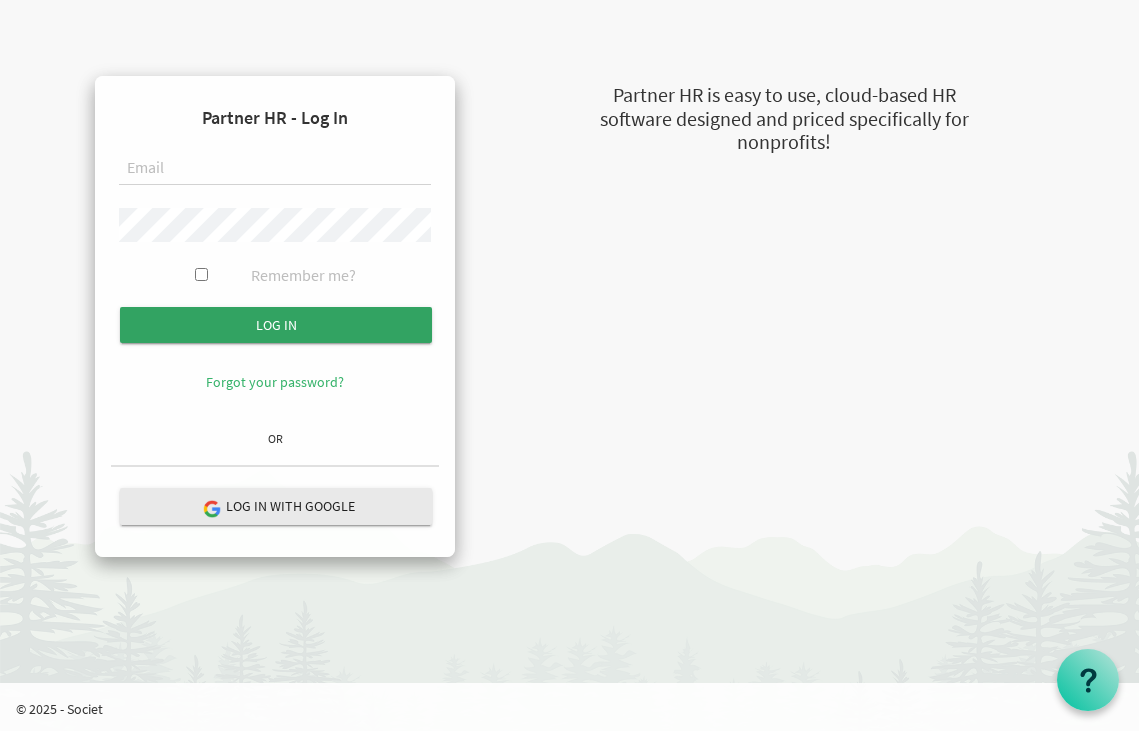 scroll, scrollTop: 0, scrollLeft: 0, axis: both 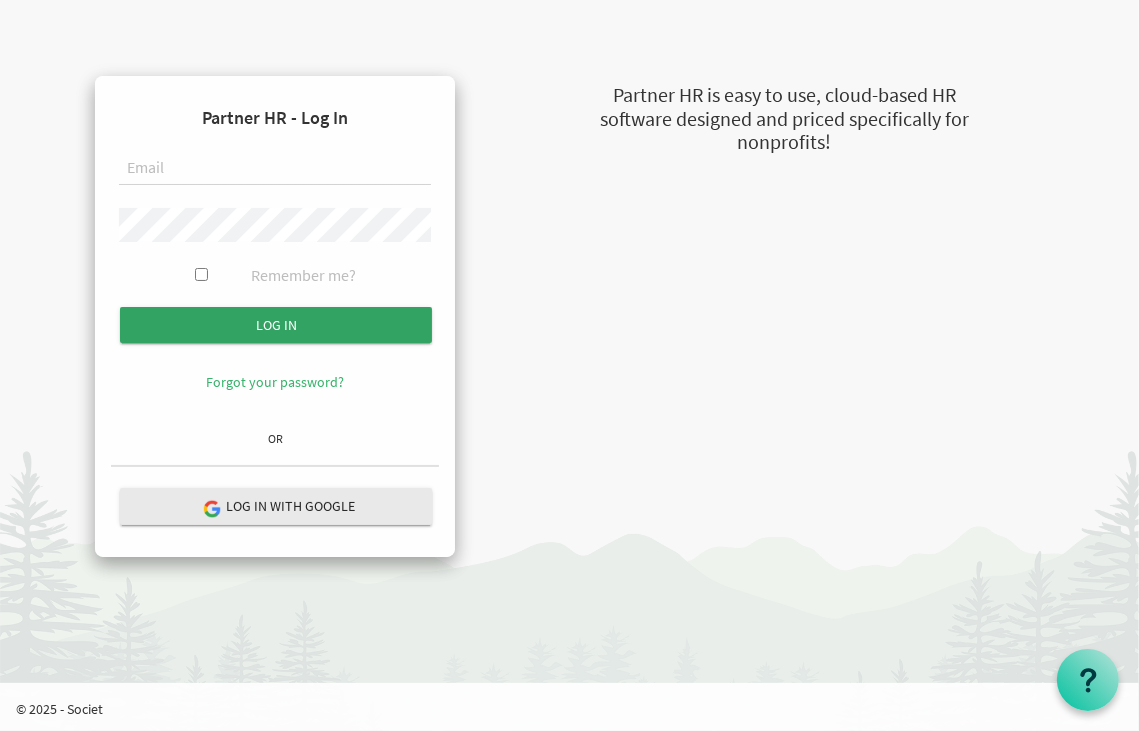 type on "principal@imagineschools.in" 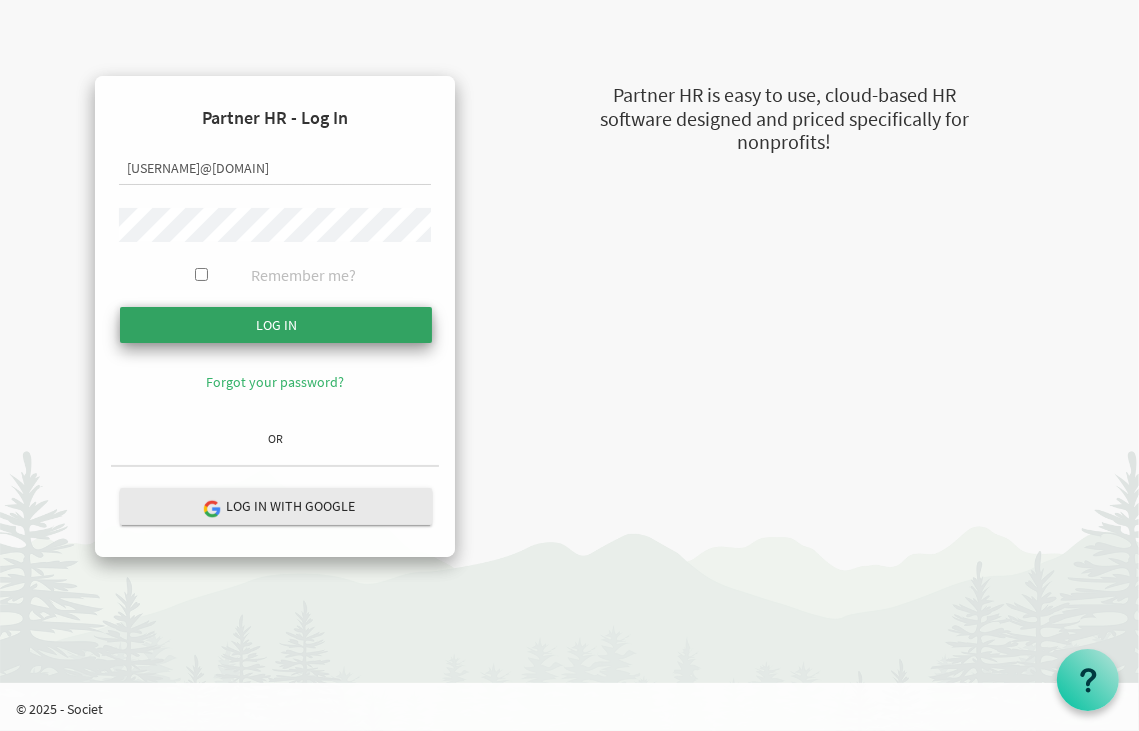 click at bounding box center [276, 325] 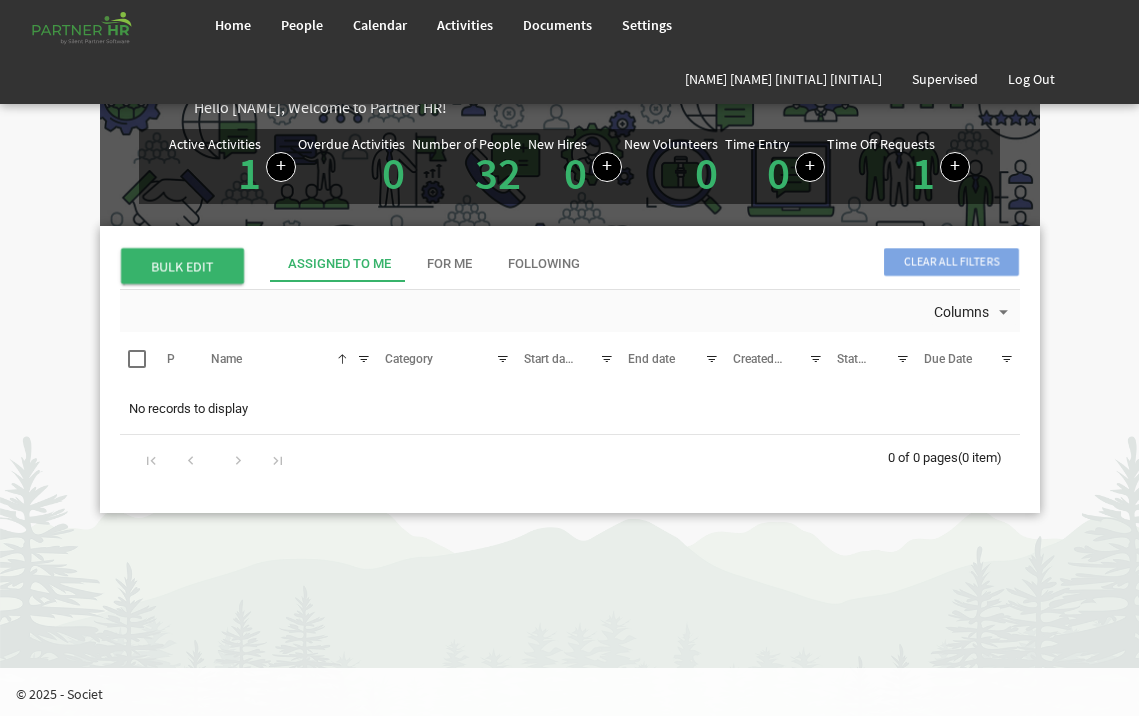 scroll, scrollTop: 0, scrollLeft: 0, axis: both 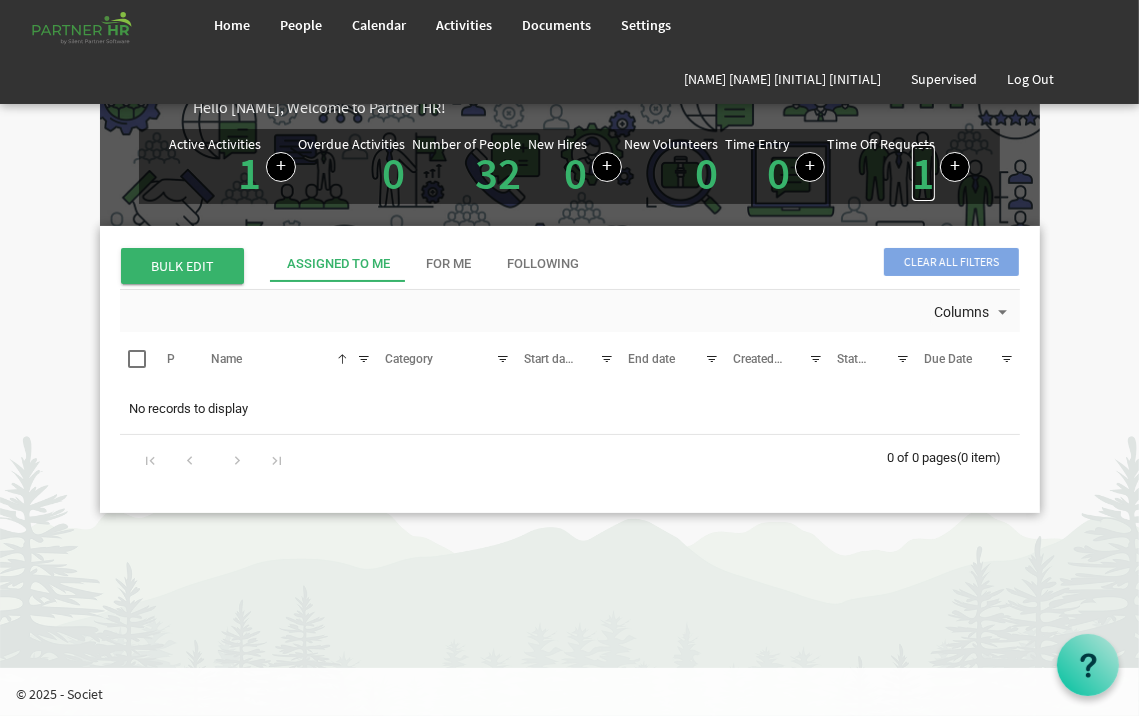 click on "1" at bounding box center (923, 173) 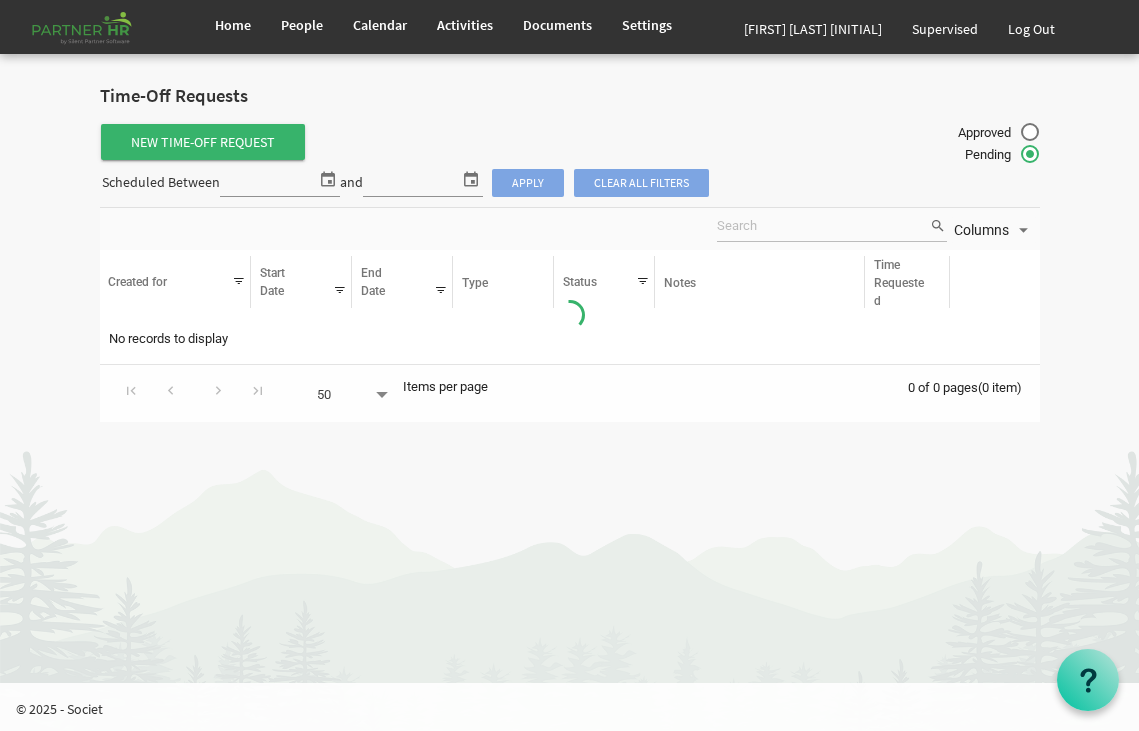 scroll, scrollTop: 0, scrollLeft: 0, axis: both 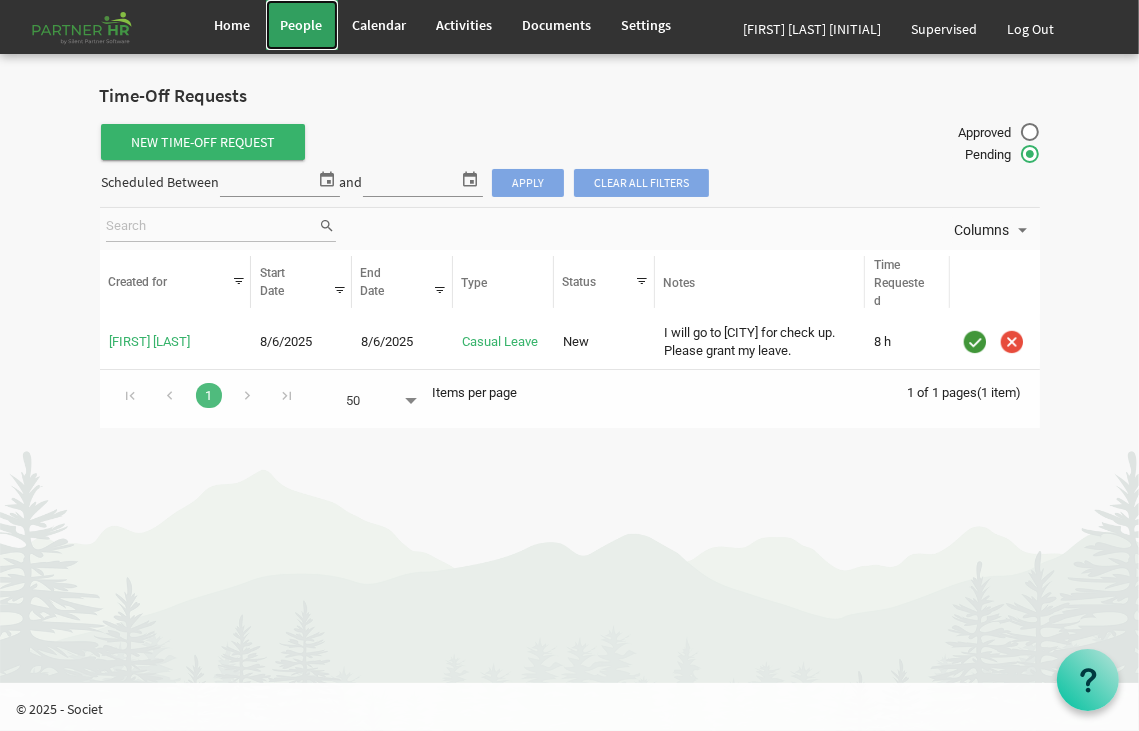 click on "People" at bounding box center (302, 25) 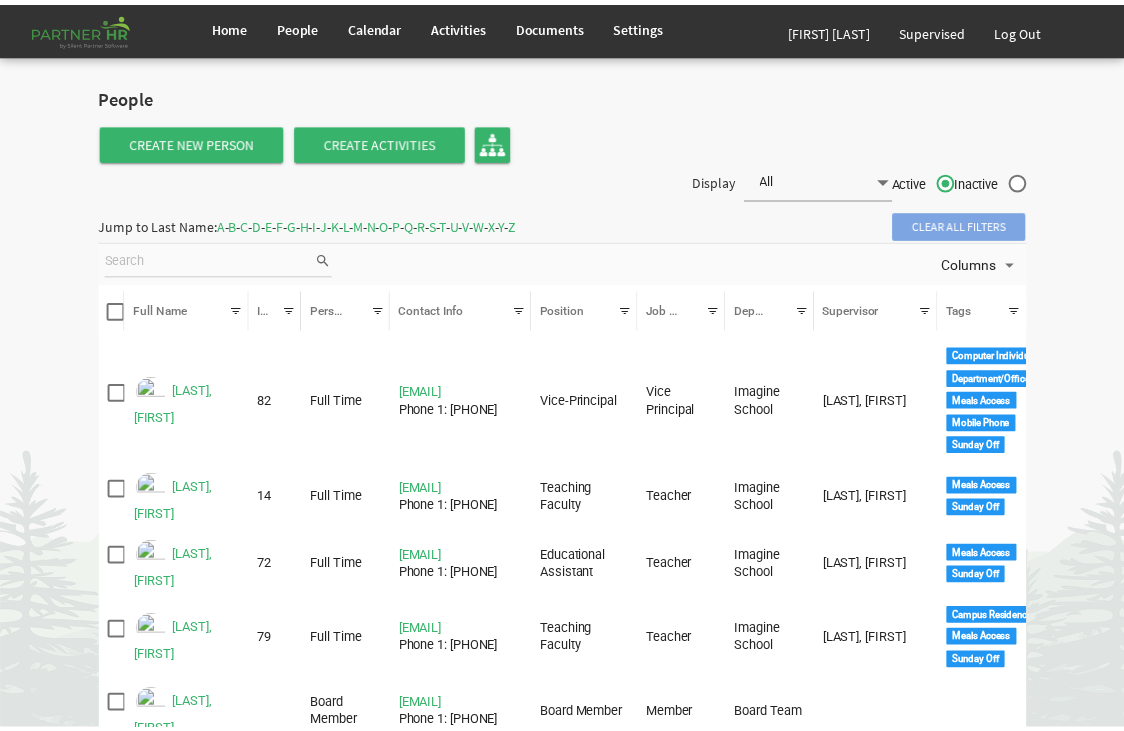 scroll, scrollTop: 0, scrollLeft: 0, axis: both 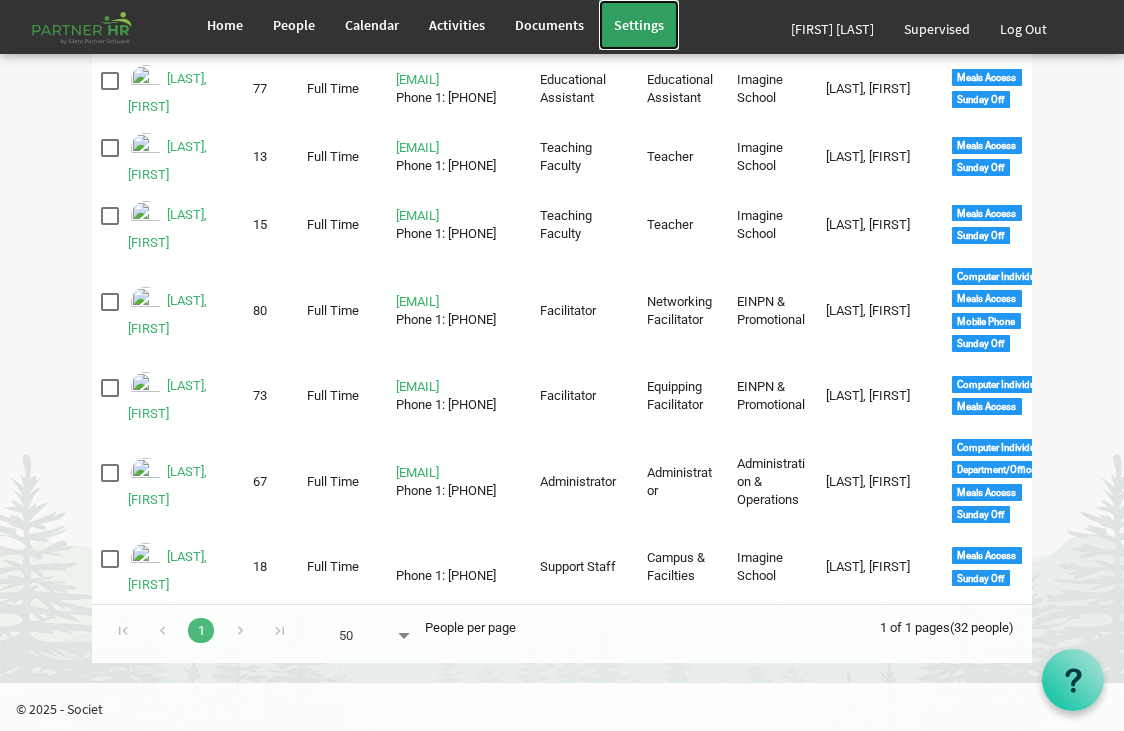 click on "Settings" at bounding box center [639, 25] 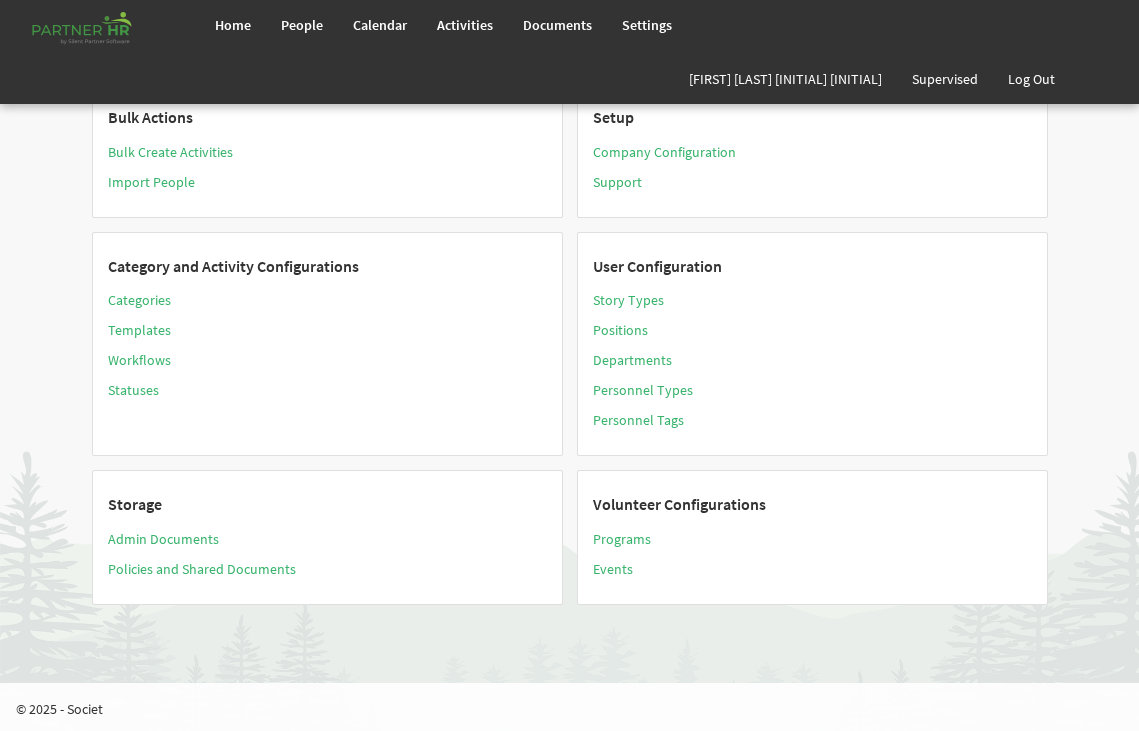 scroll, scrollTop: 0, scrollLeft: 0, axis: both 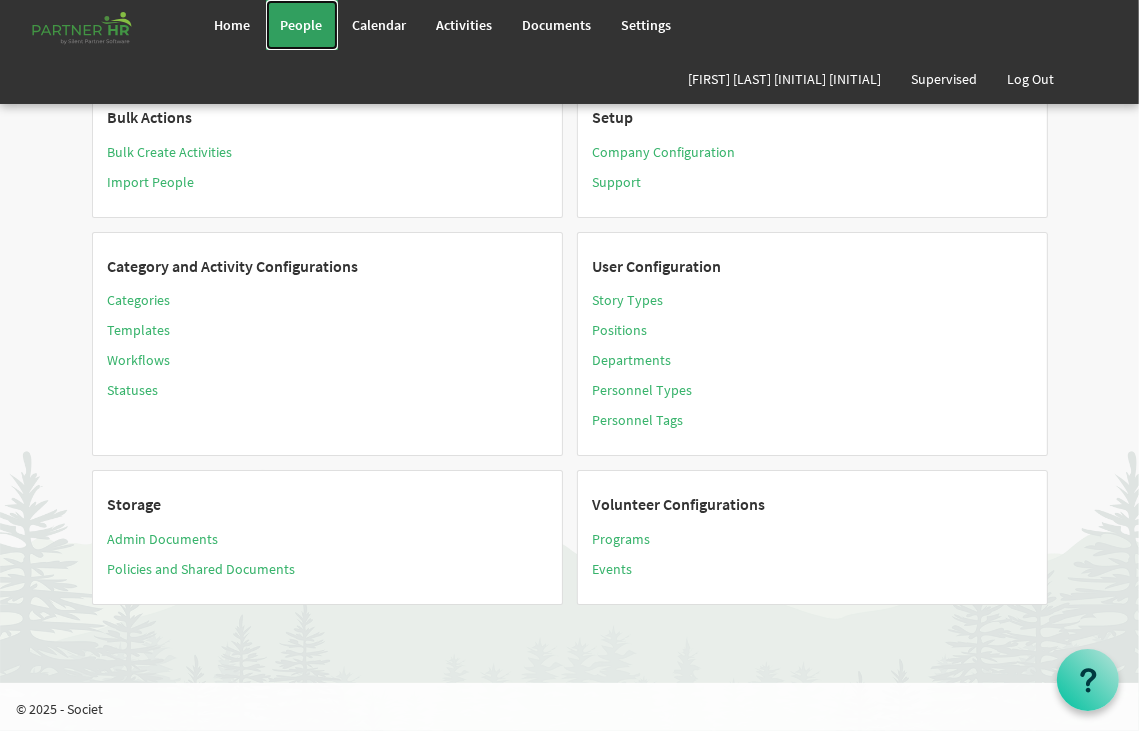 click on "People" at bounding box center (302, 25) 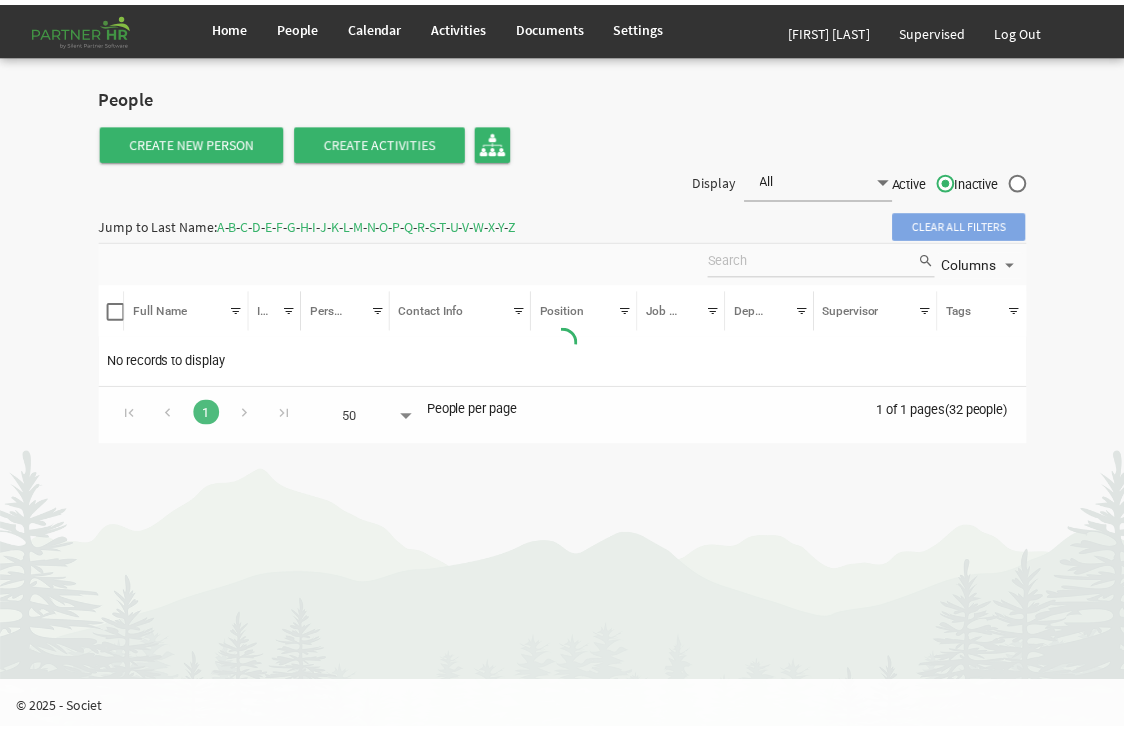 scroll, scrollTop: 0, scrollLeft: 0, axis: both 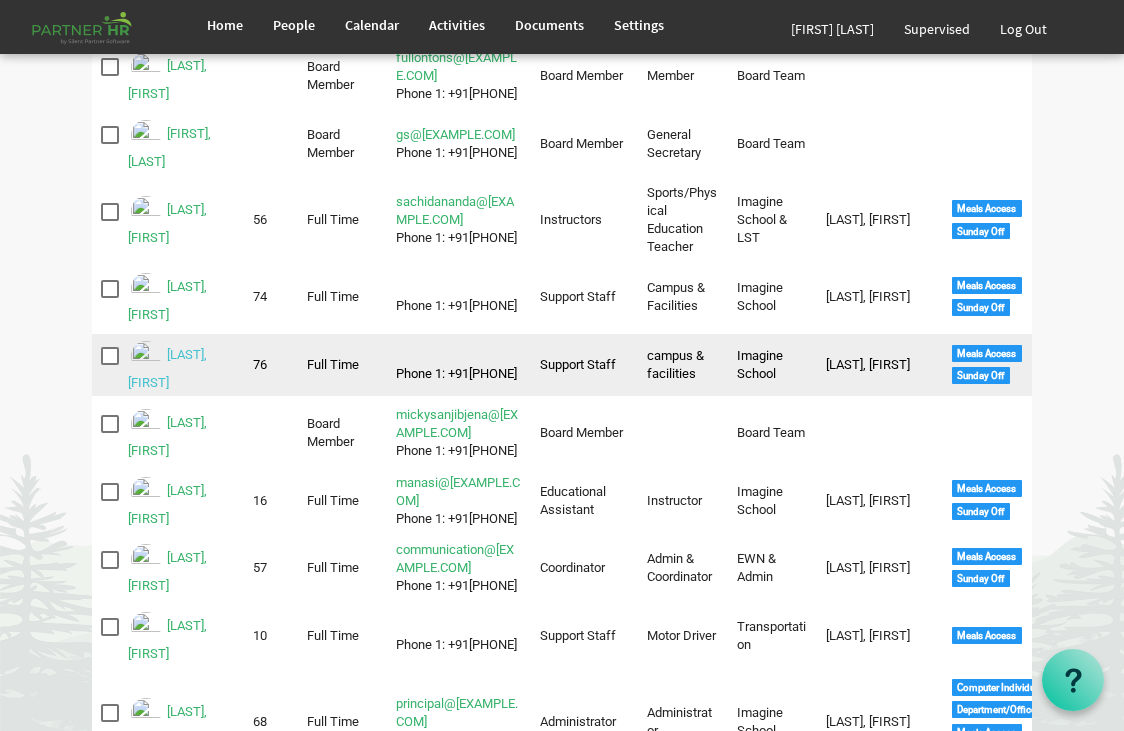 click on "Hembram, Champa" at bounding box center [167, 368] 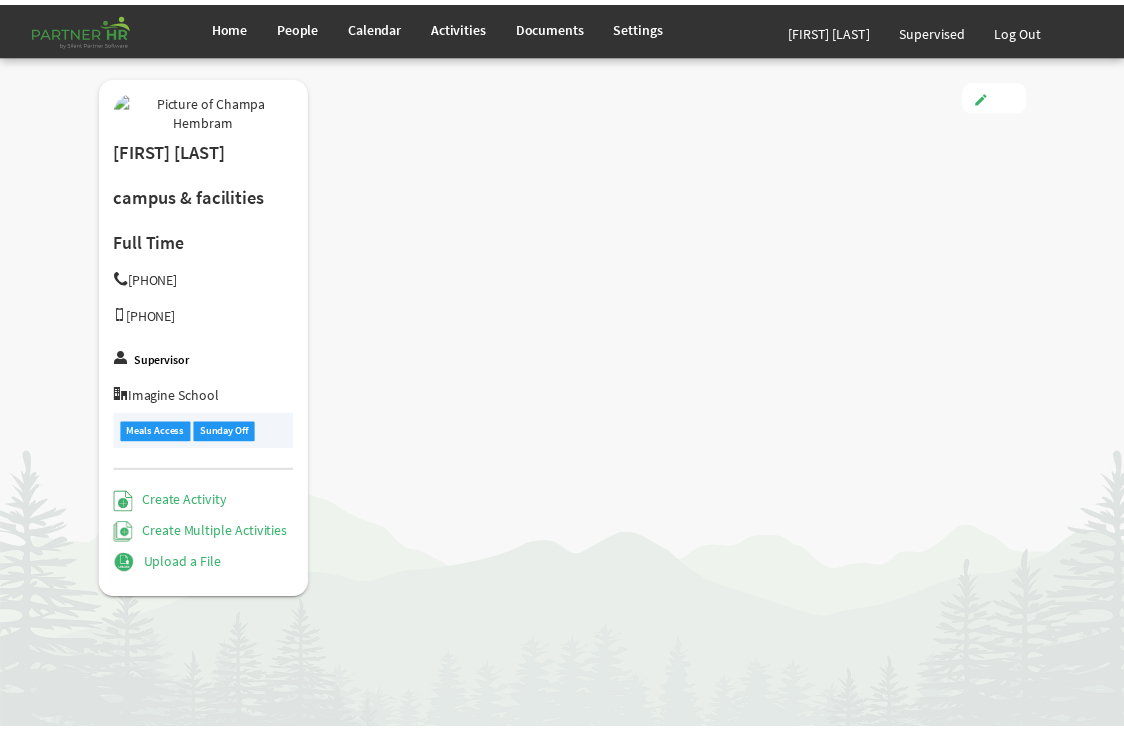 scroll, scrollTop: 0, scrollLeft: 0, axis: both 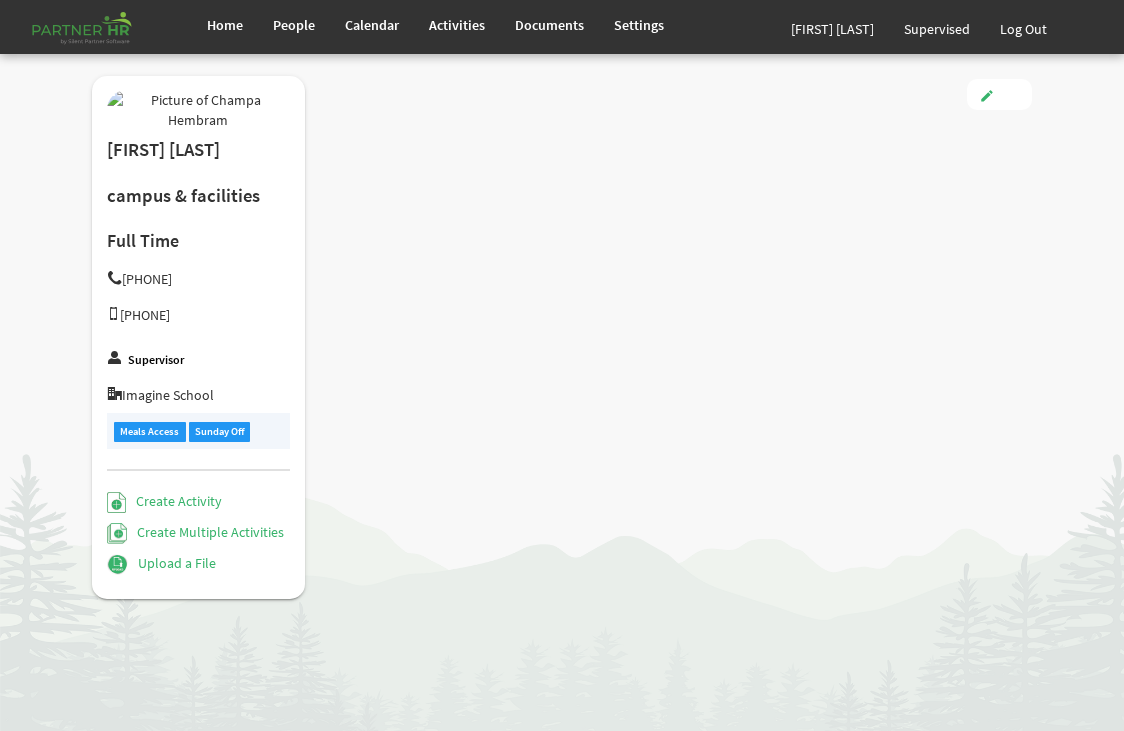 type on "Full Time" 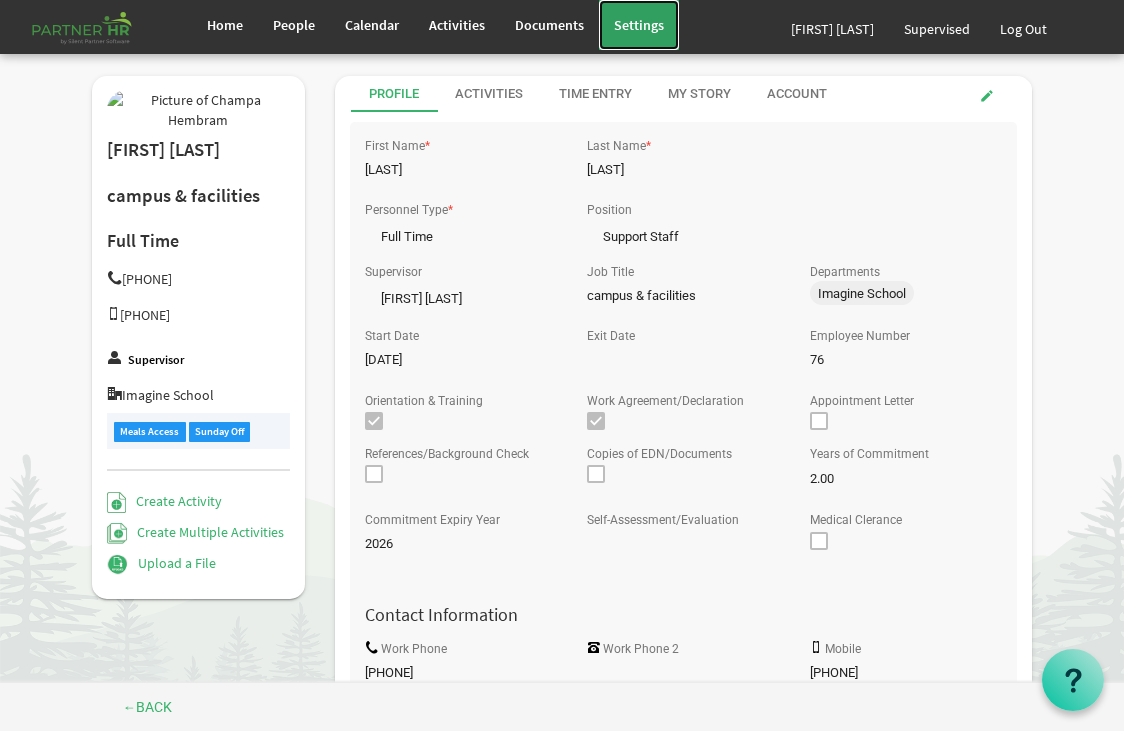 click on "Settings" at bounding box center (639, 25) 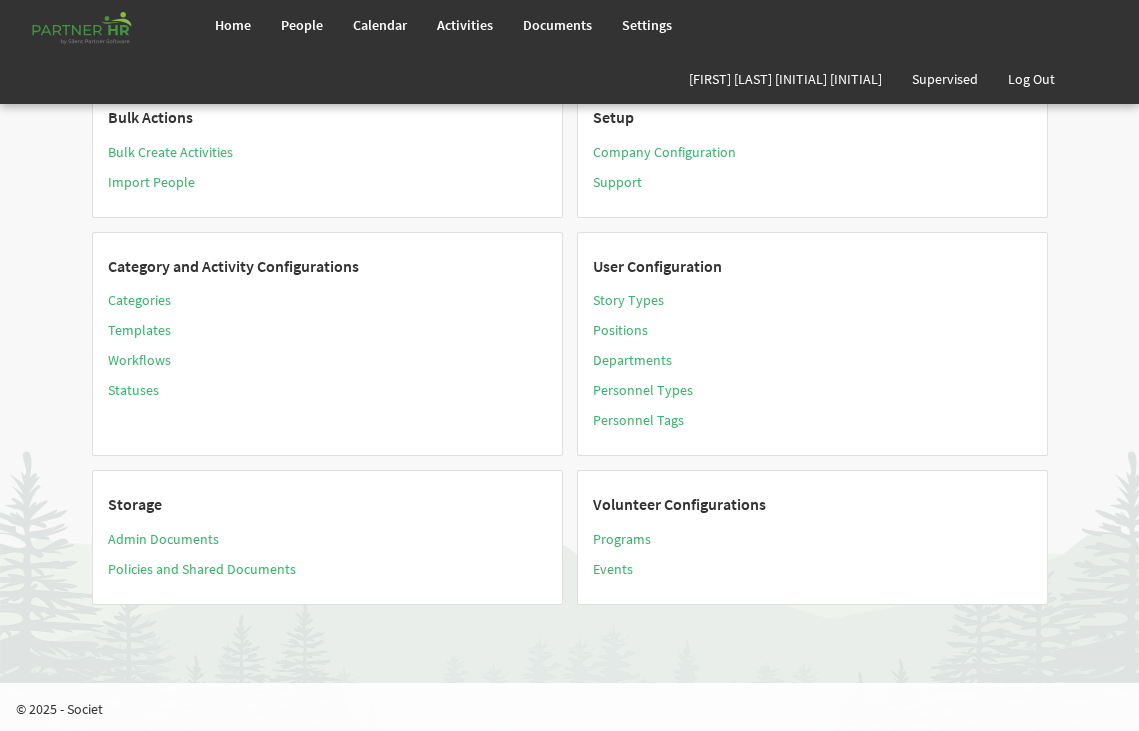 scroll, scrollTop: 0, scrollLeft: 0, axis: both 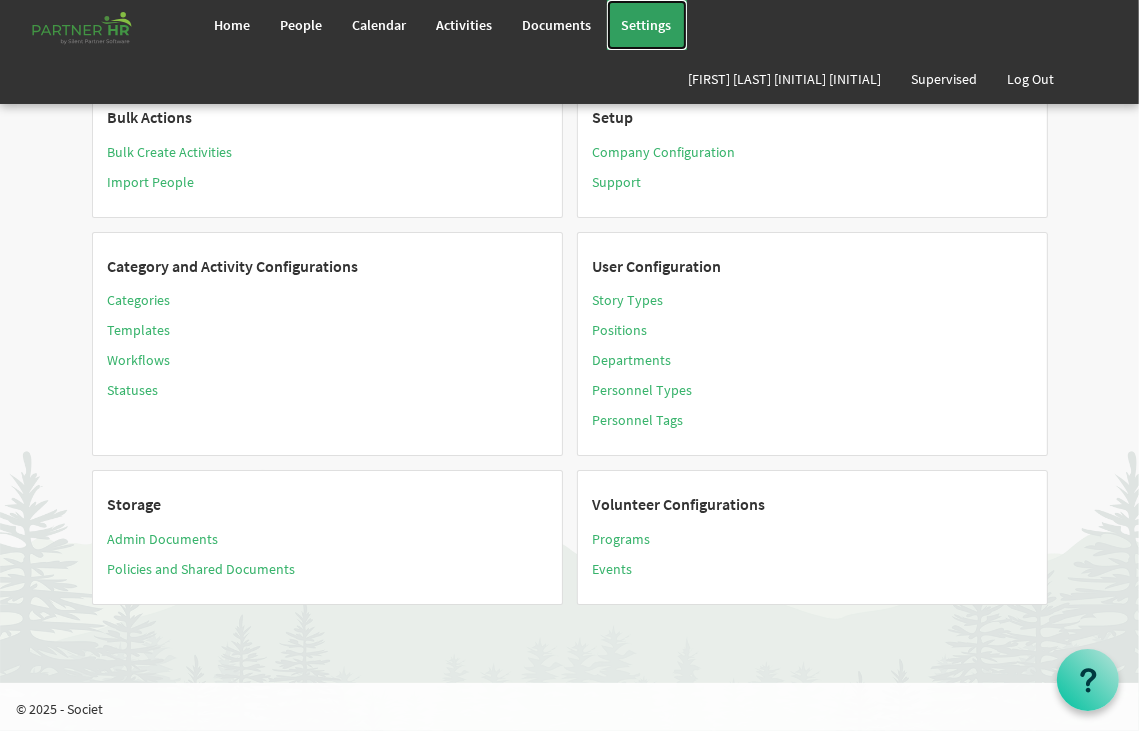 click on "Settings" at bounding box center (647, 25) 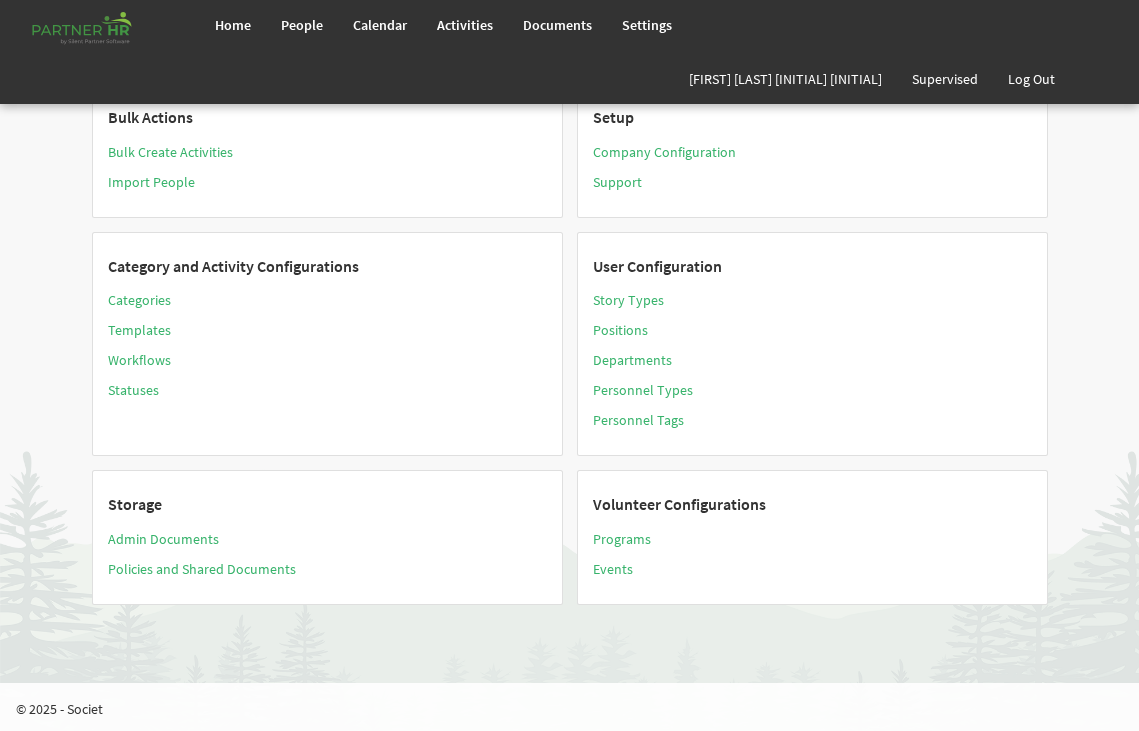 scroll, scrollTop: 0, scrollLeft: 0, axis: both 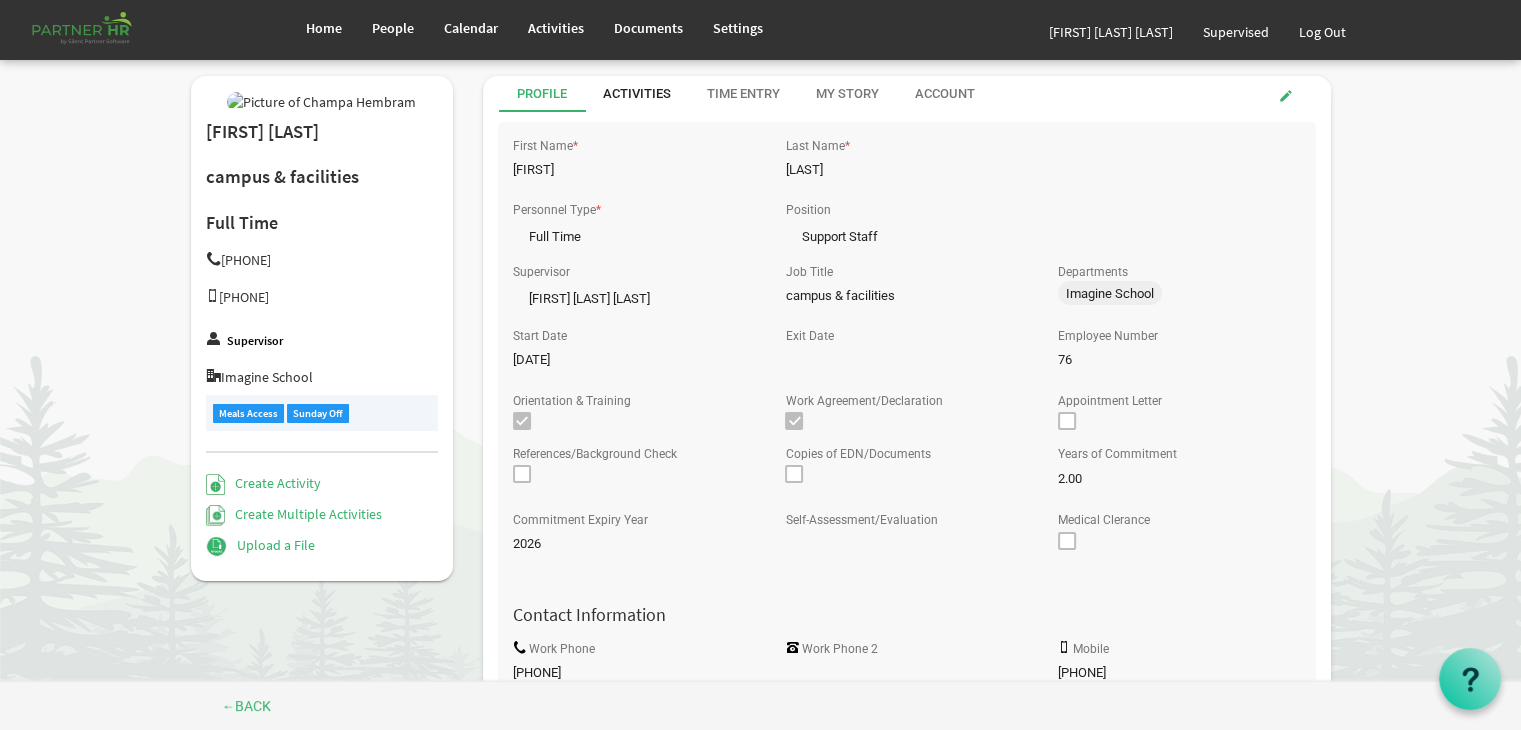 click on "Activities" at bounding box center [637, 94] 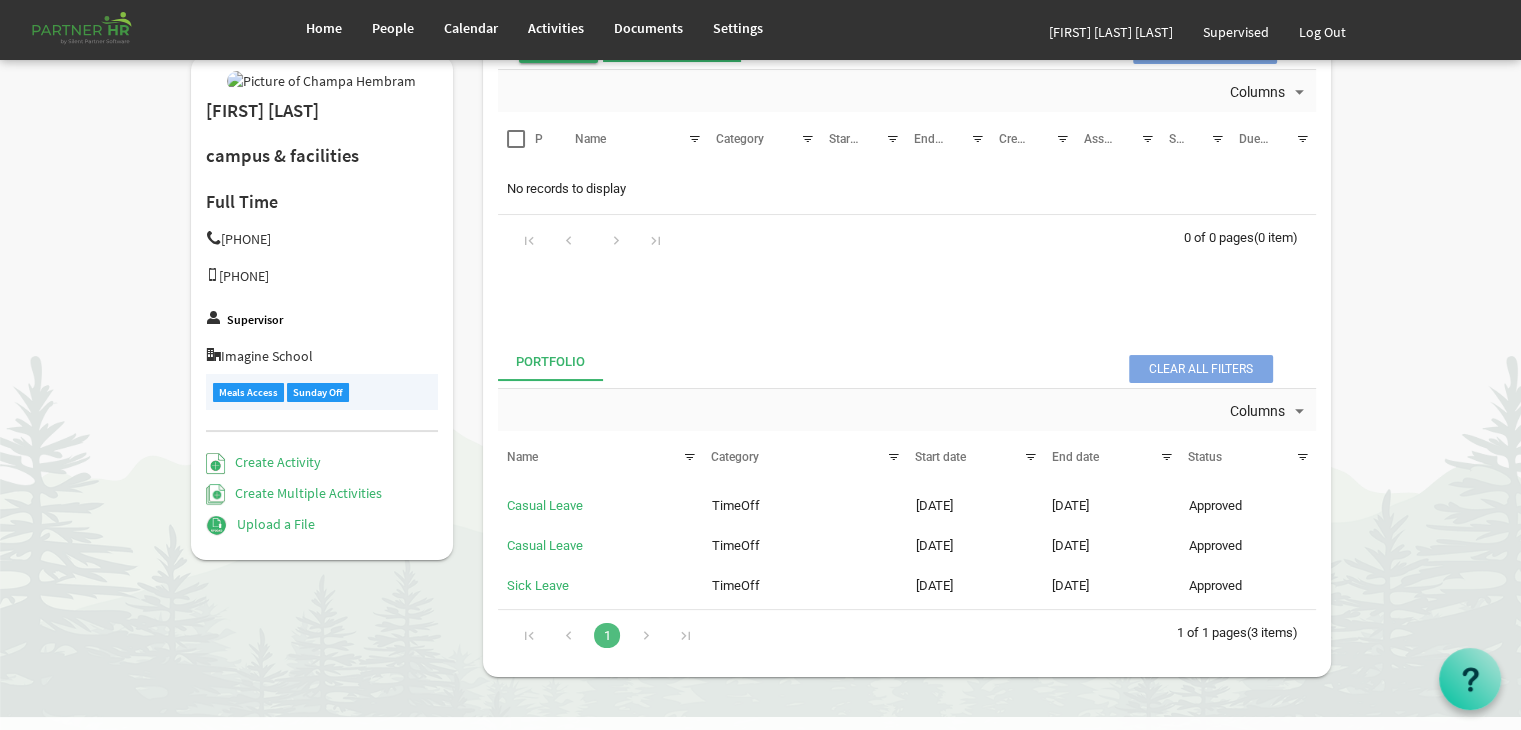 scroll, scrollTop: 142, scrollLeft: 0, axis: vertical 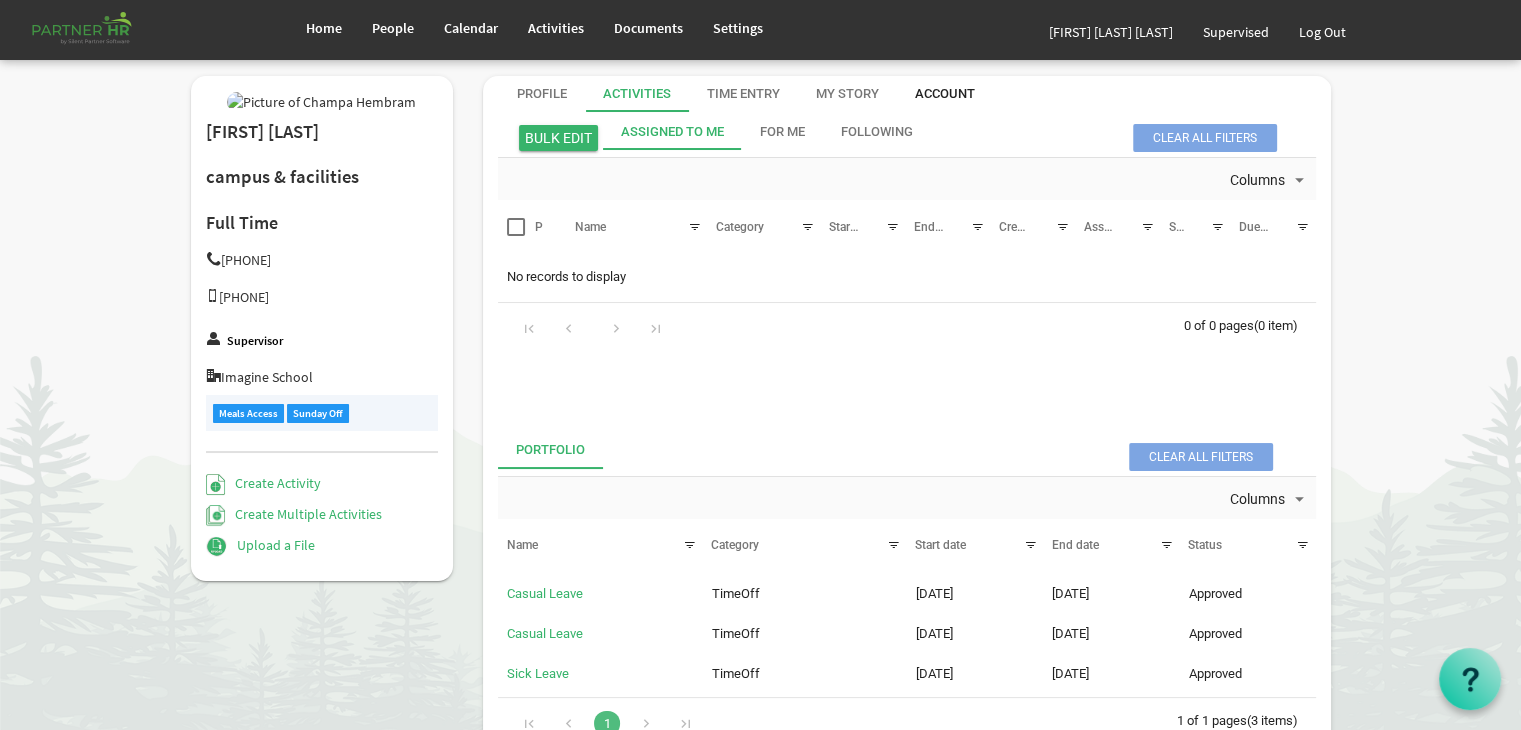 click on "Account" at bounding box center (945, 94) 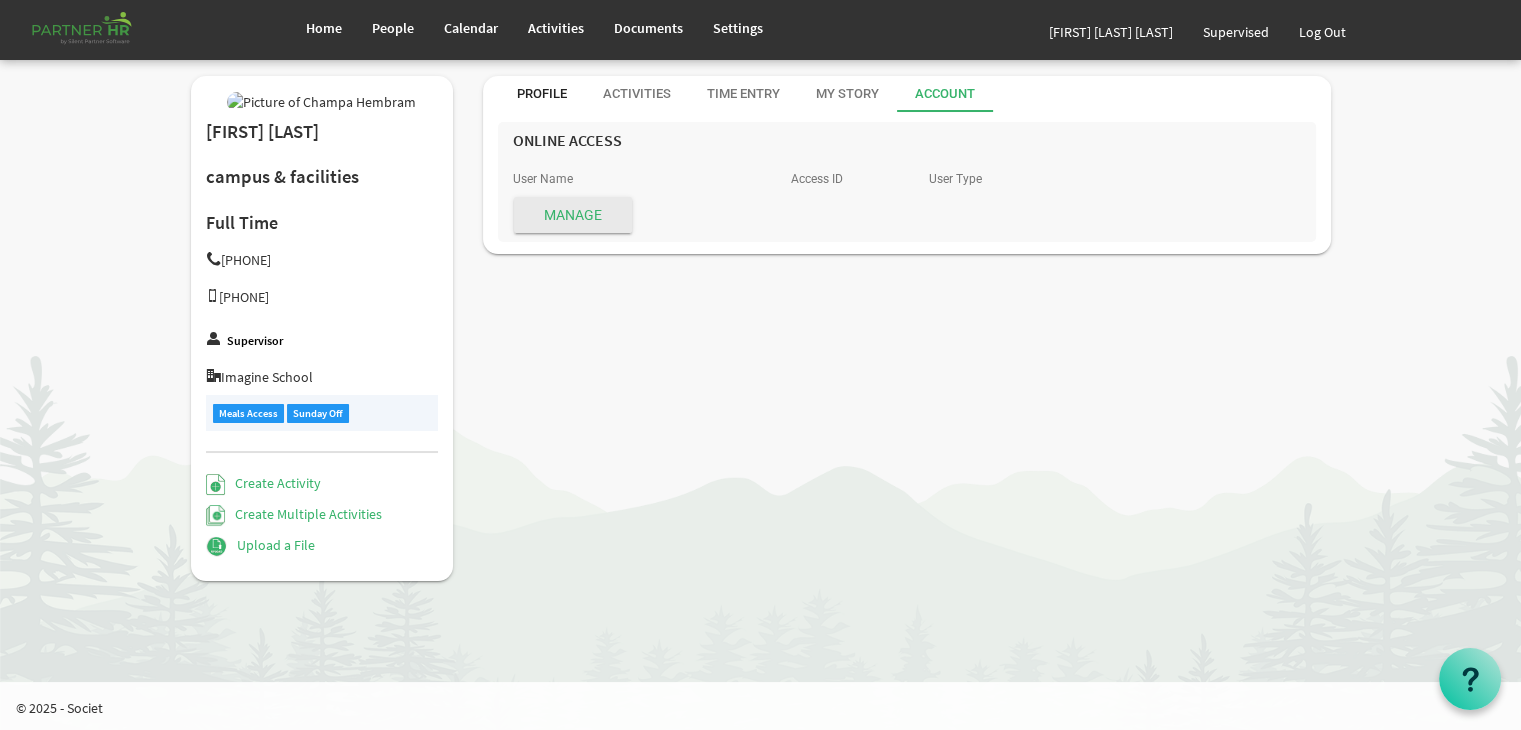click on "Profile" at bounding box center [542, 94] 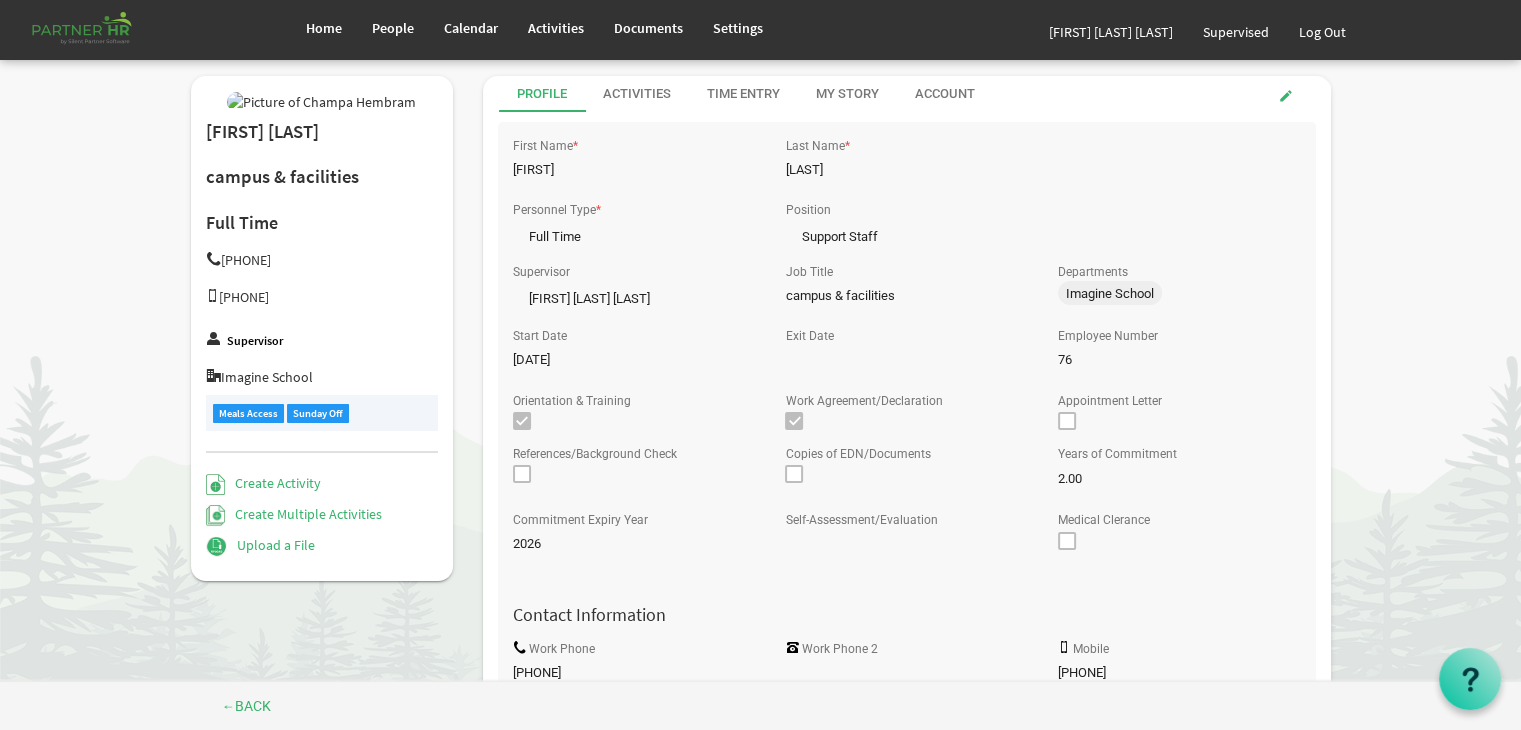 click on "Home
People
Calendar" at bounding box center [760, 784] 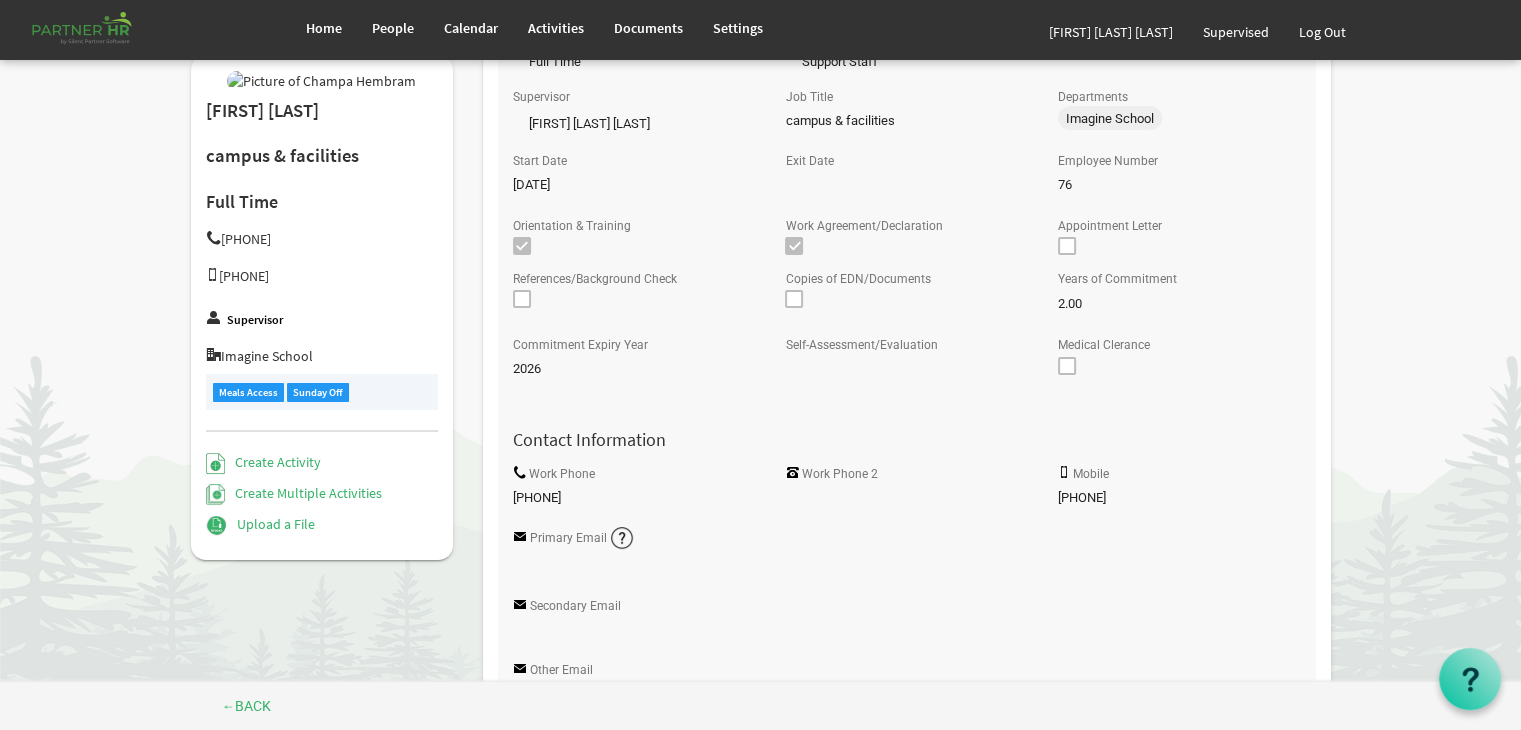 scroll, scrollTop: 200, scrollLeft: 0, axis: vertical 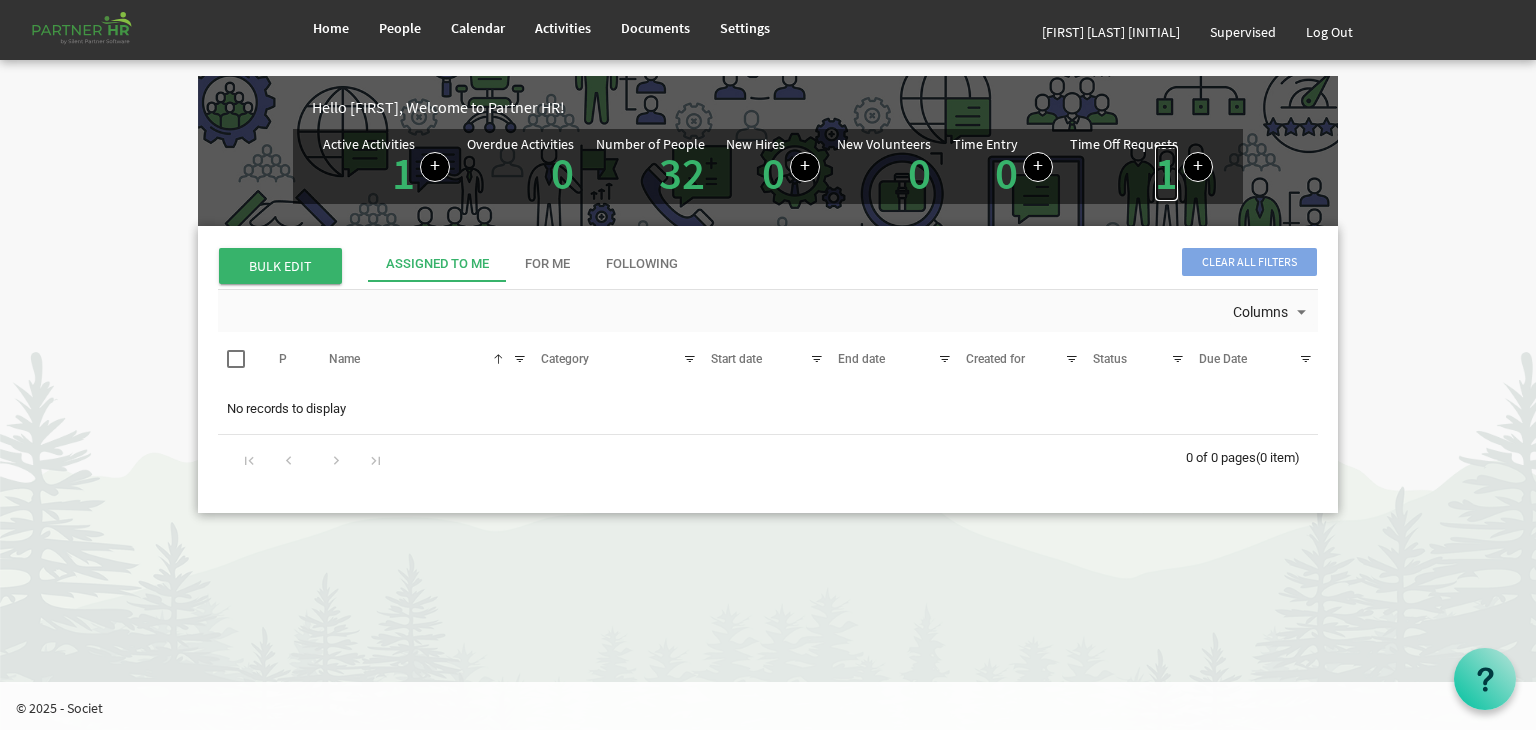 click on "1" at bounding box center [1166, 173] 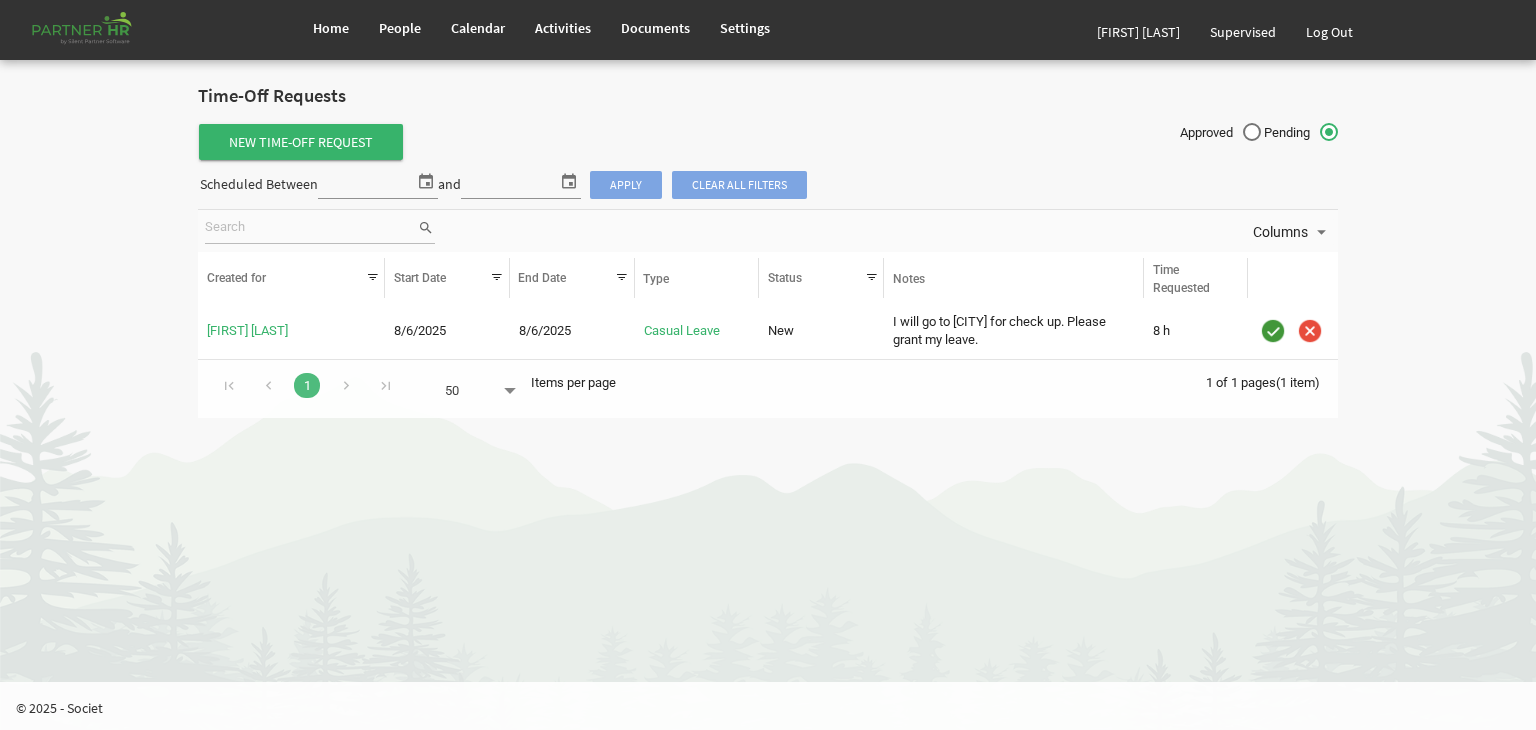 scroll, scrollTop: 0, scrollLeft: 0, axis: both 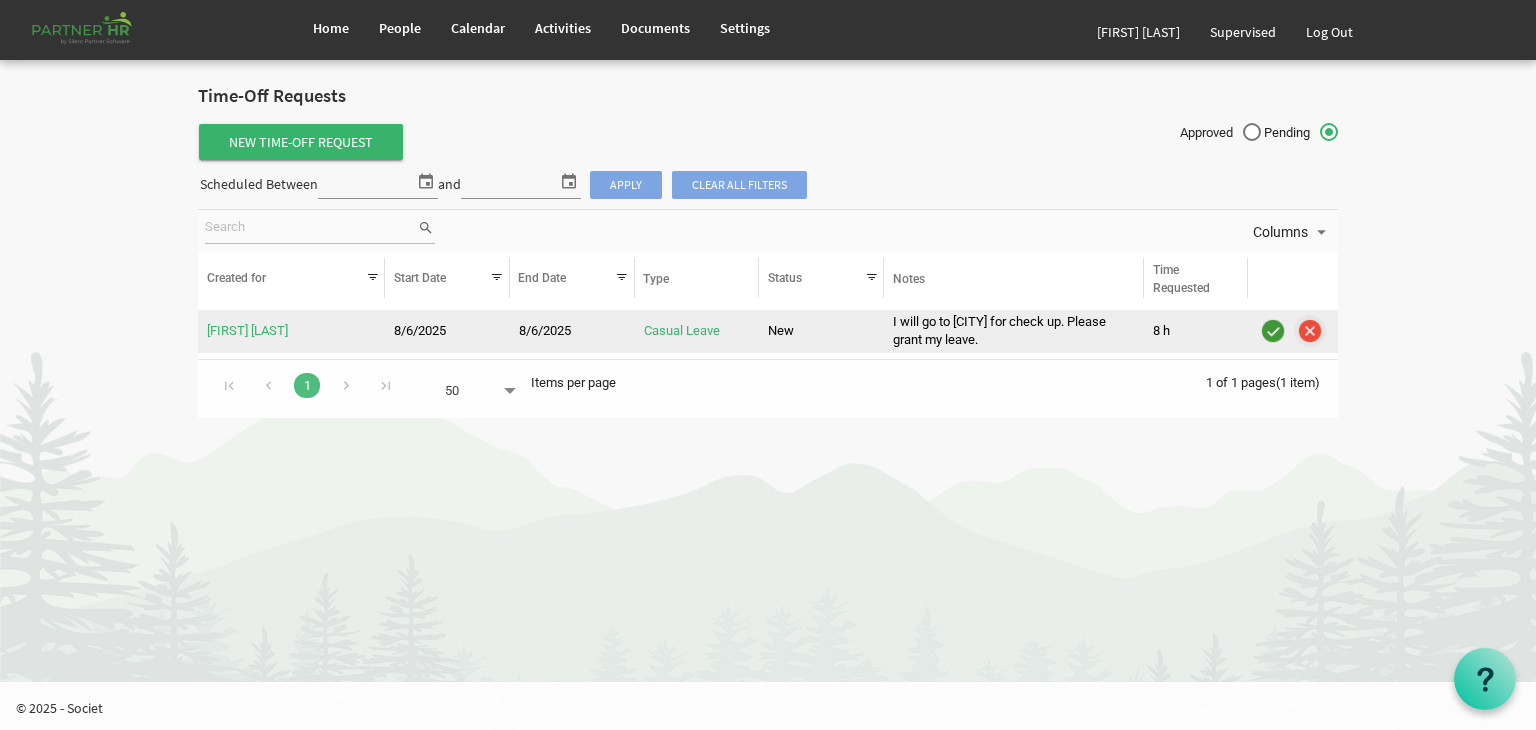 click at bounding box center [1310, 331] 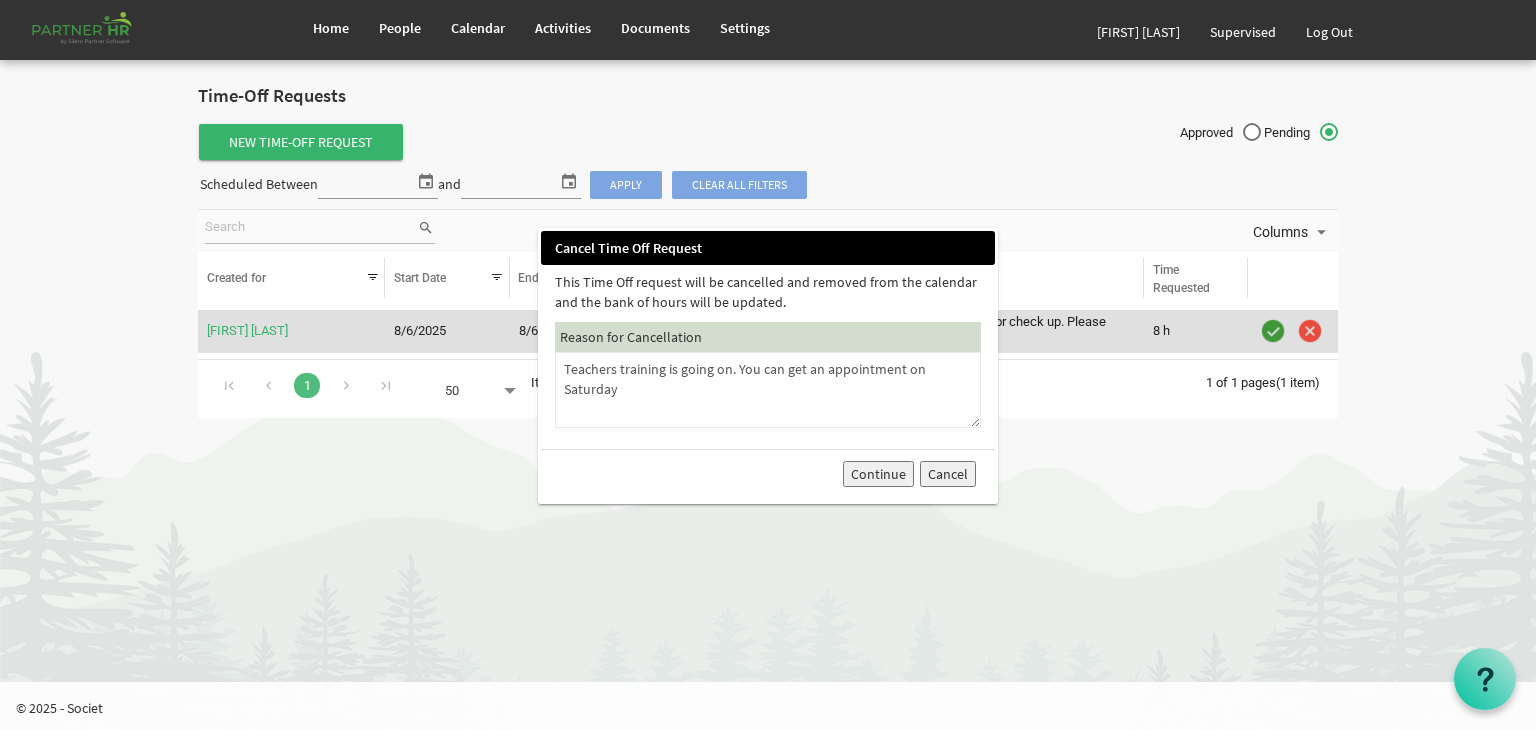 type on "Teachers training is going on. You can get an appointment on Saturday" 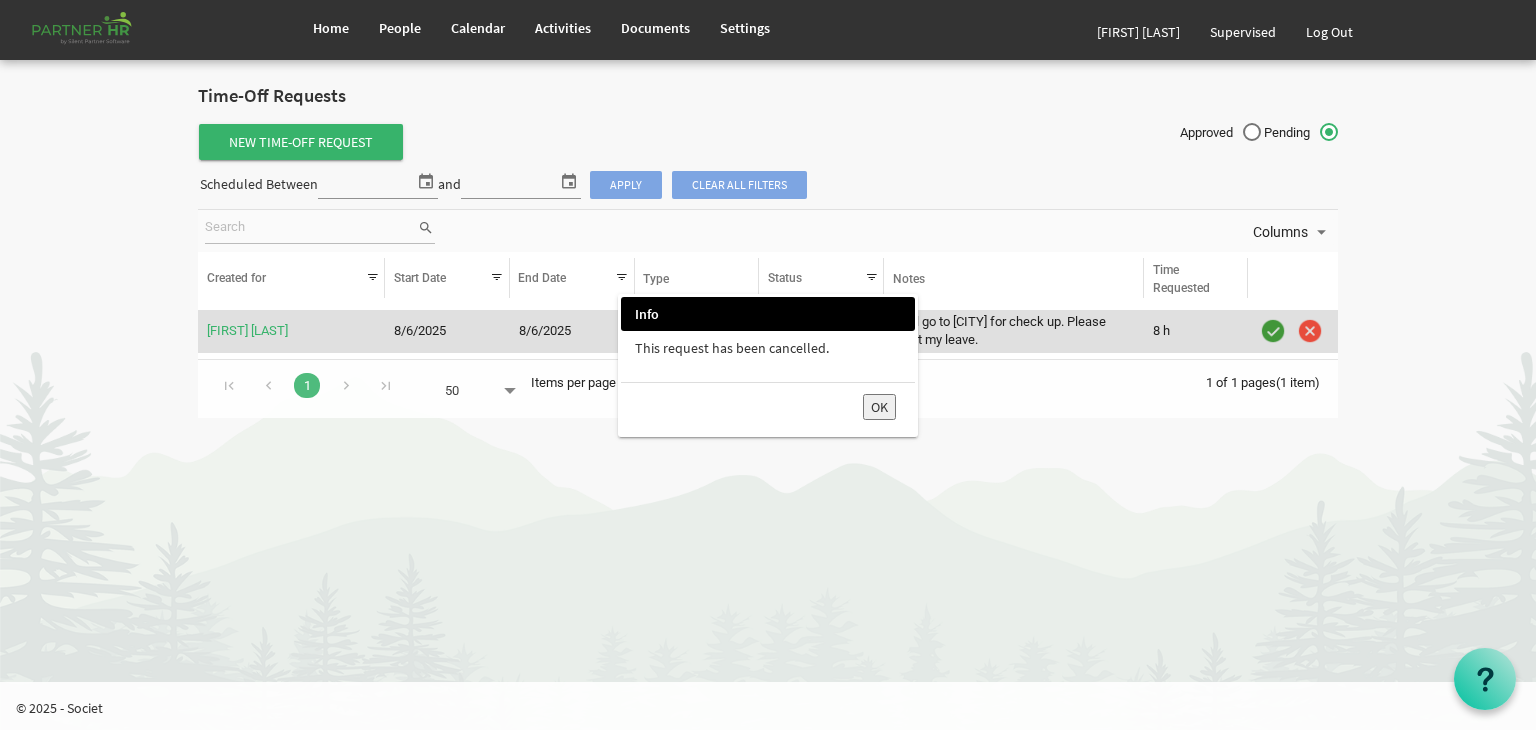 click on "OK" at bounding box center [879, 407] 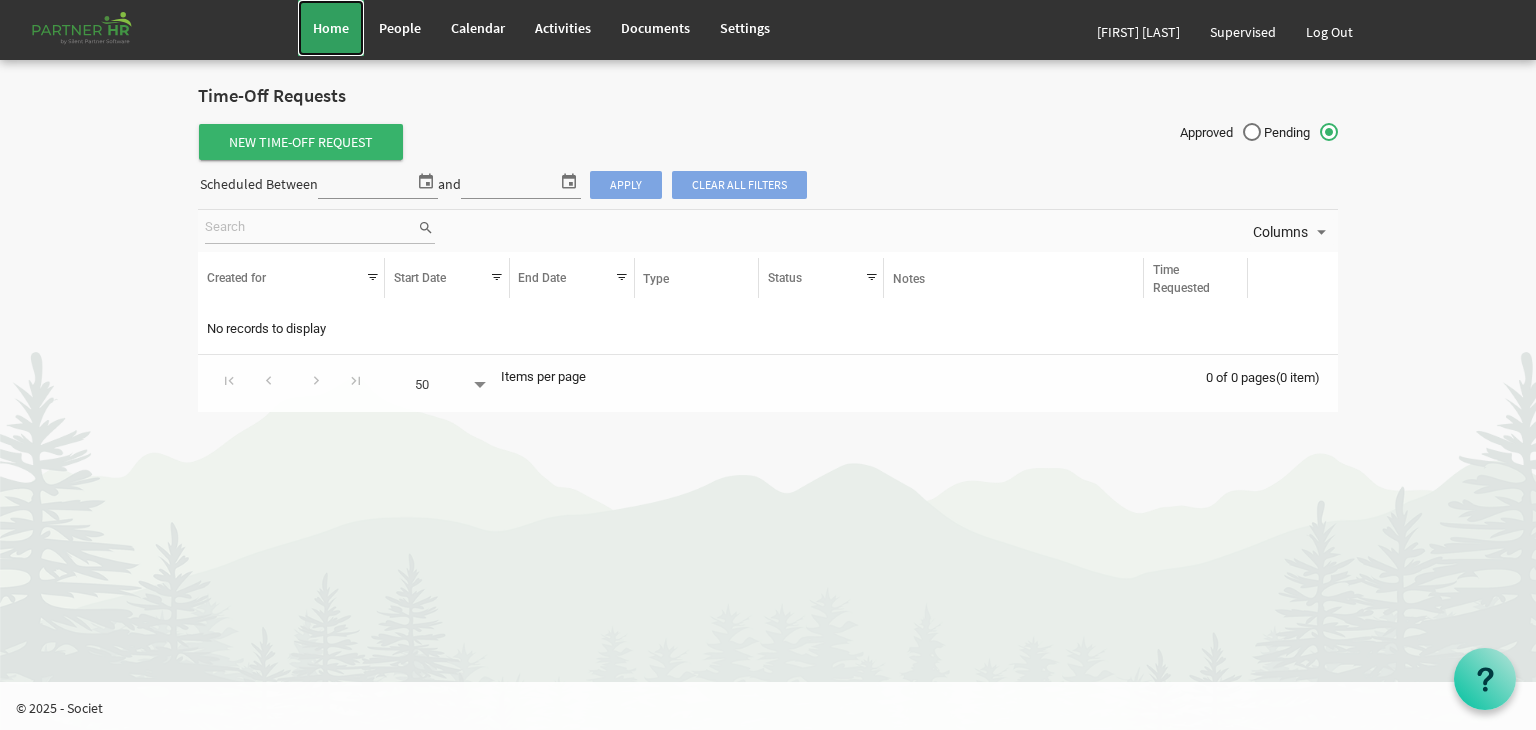 click on "Home" at bounding box center [331, 28] 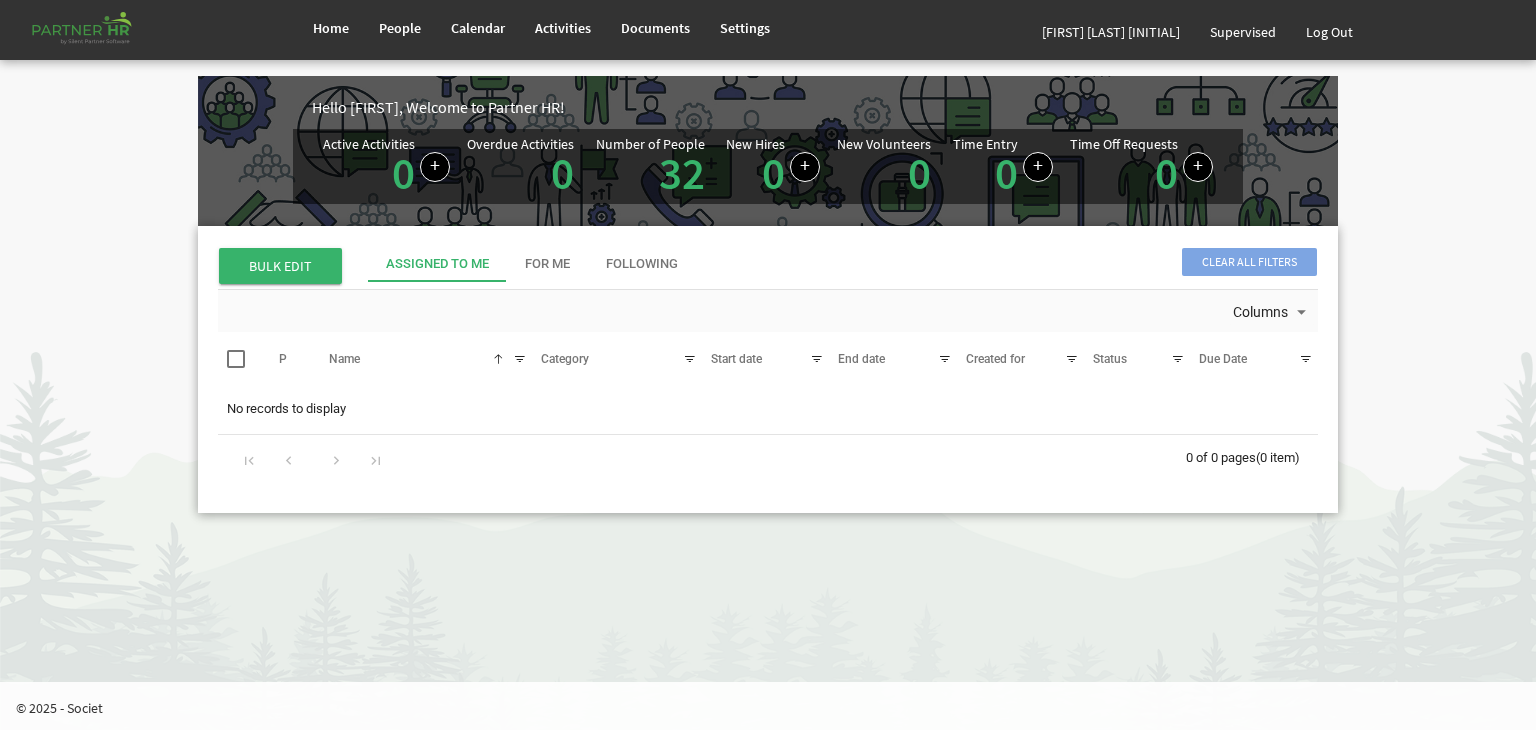 scroll, scrollTop: 0, scrollLeft: 0, axis: both 